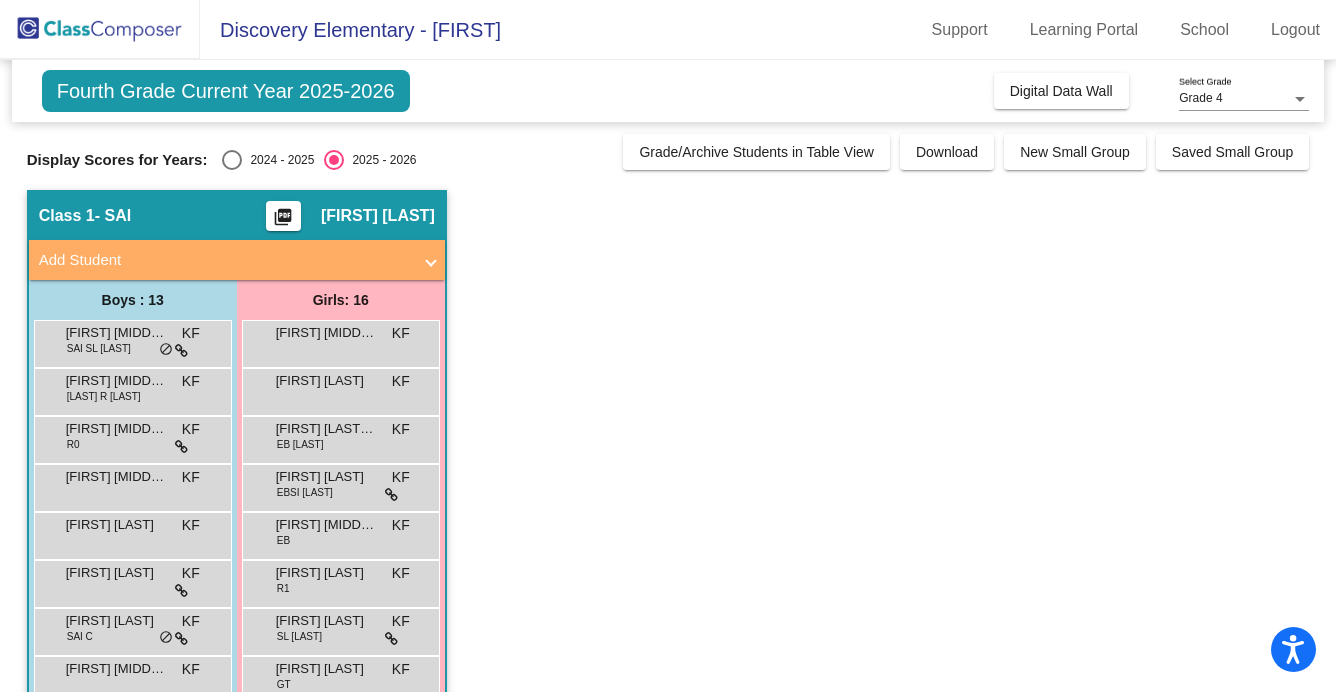 scroll, scrollTop: 0, scrollLeft: 0, axis: both 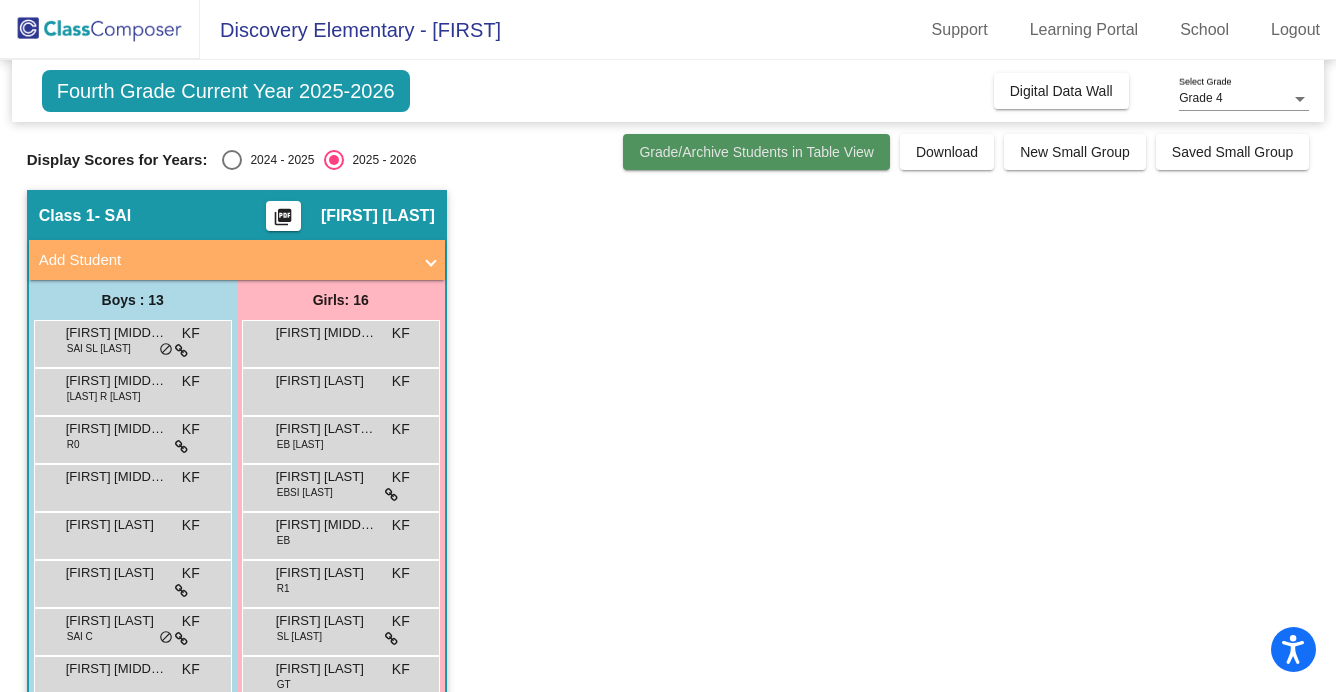click on "Grade/Archive Students in Table View" 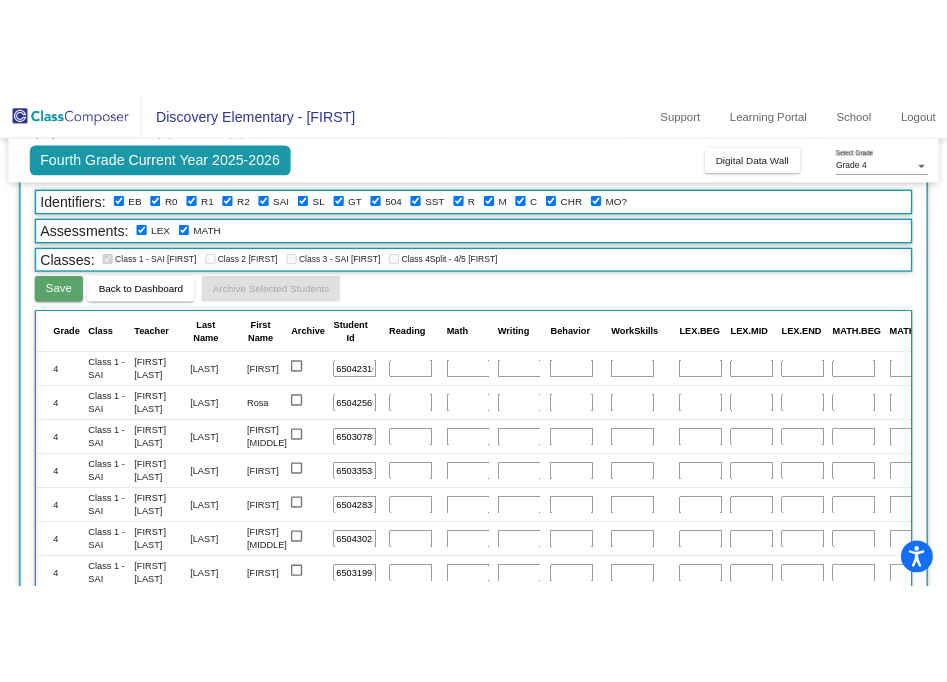 scroll, scrollTop: 107, scrollLeft: 0, axis: vertical 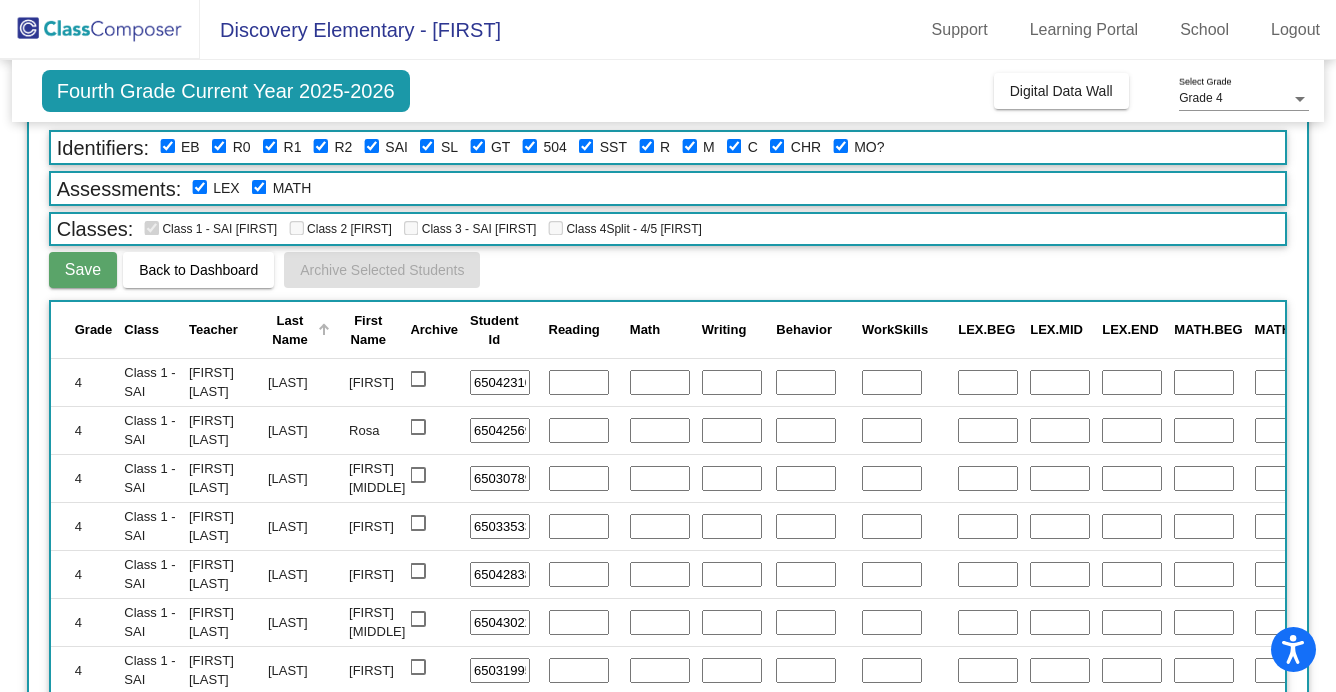 click 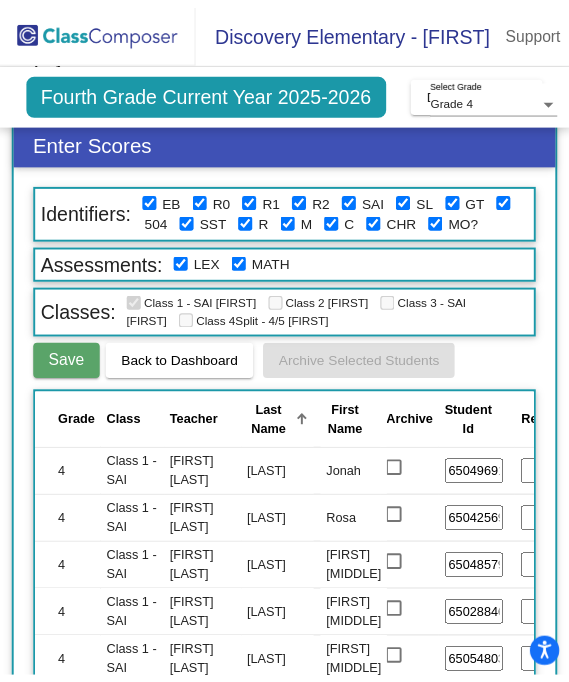 scroll, scrollTop: 126, scrollLeft: 0, axis: vertical 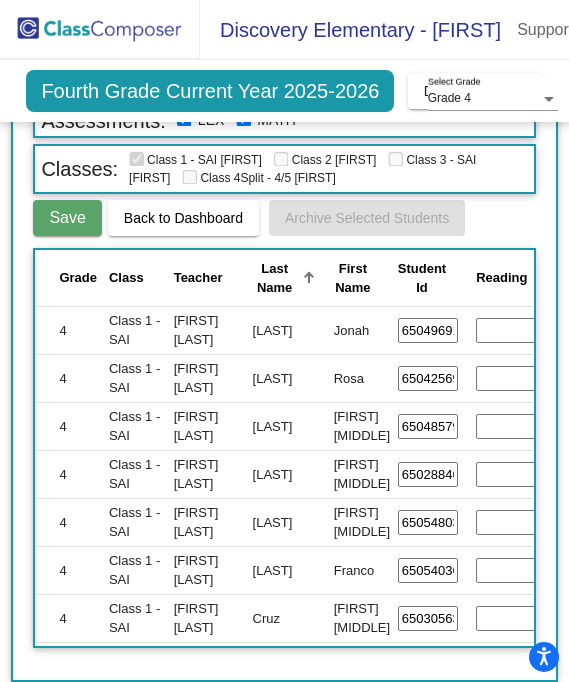 click on "65042569" 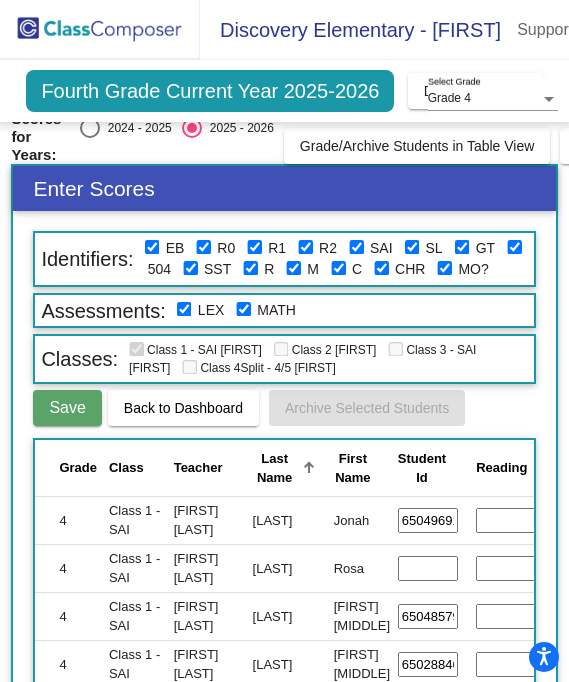 scroll, scrollTop: 43, scrollLeft: 0, axis: vertical 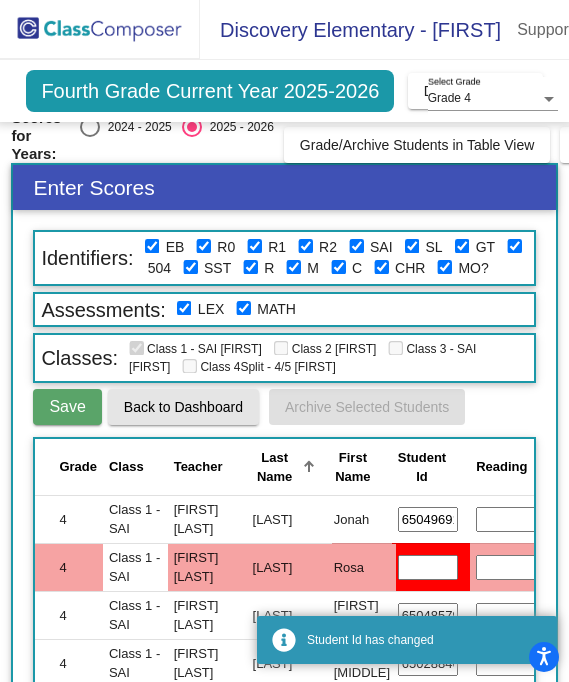 click on "Back to Dashboard" 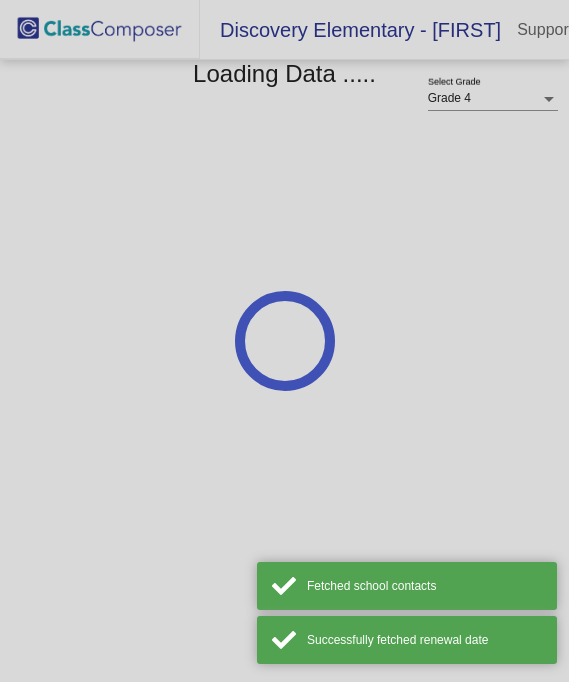 scroll, scrollTop: 10, scrollLeft: 0, axis: vertical 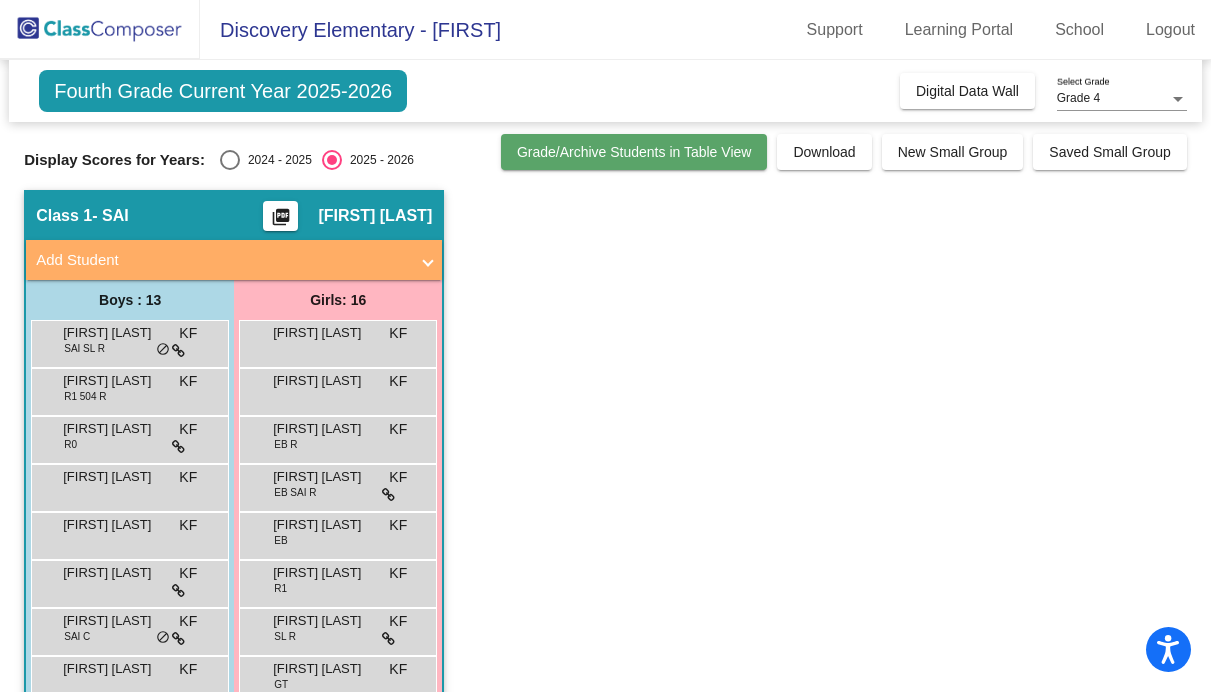 click on "Grade/Archive Students in Table View" 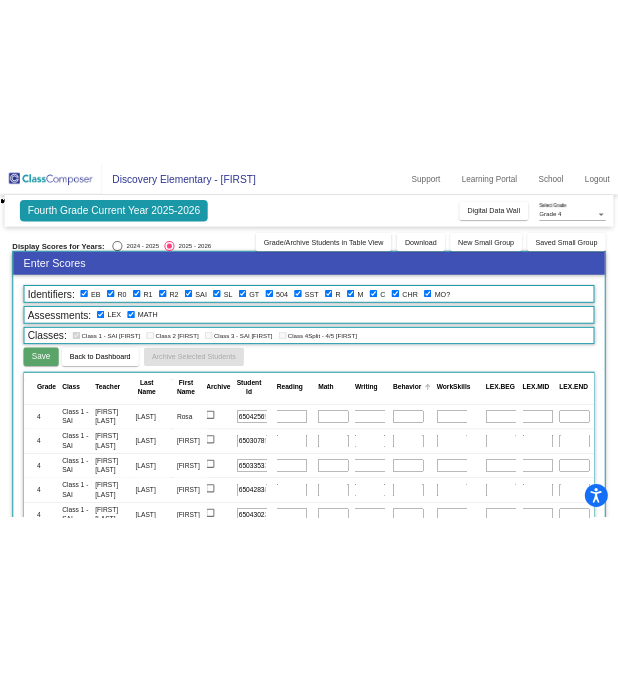scroll, scrollTop: 0, scrollLeft: 0, axis: both 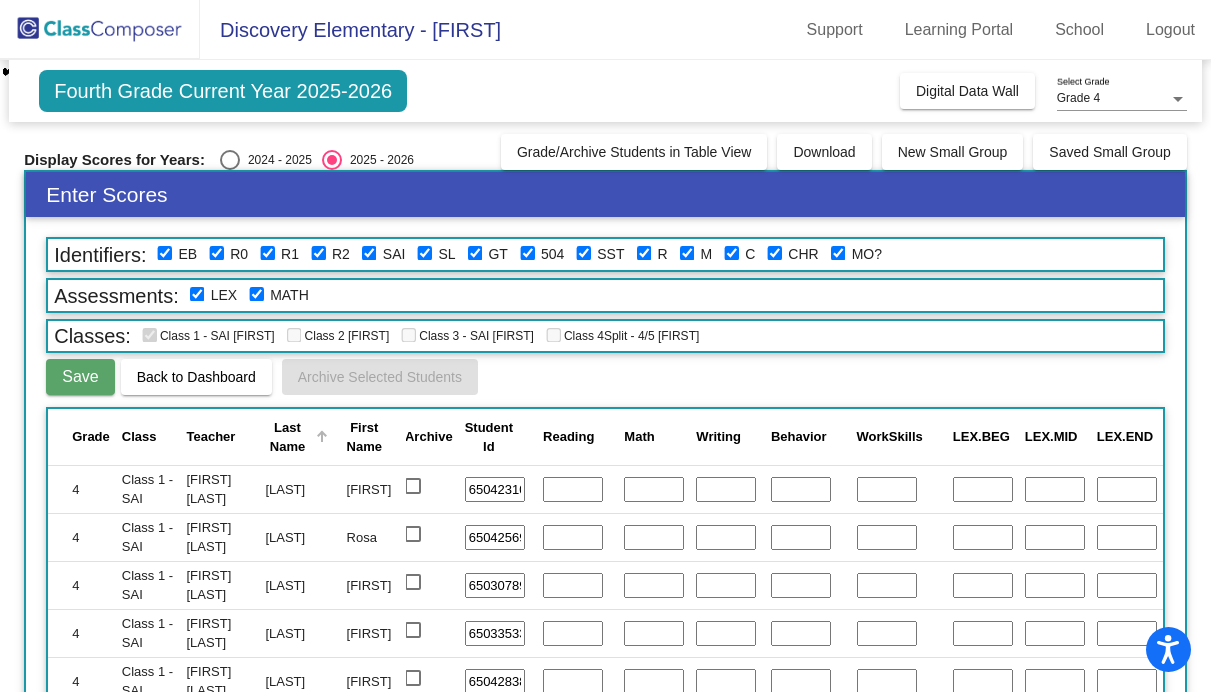 click 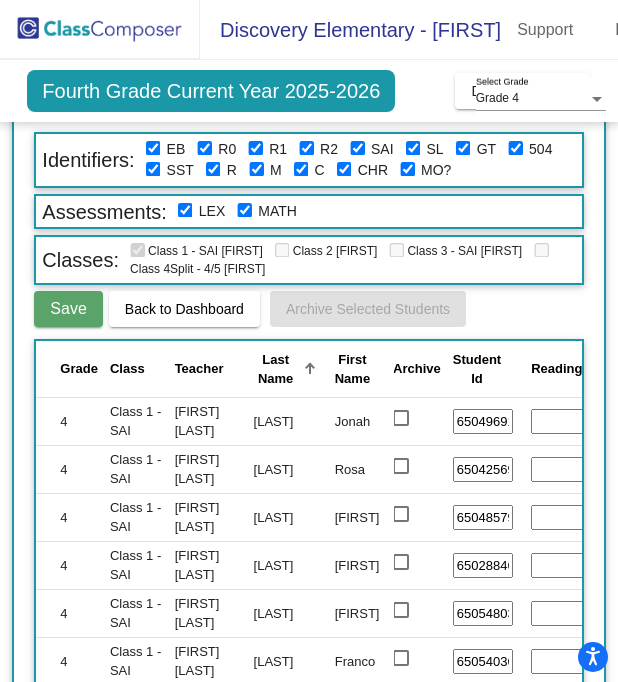 scroll, scrollTop: 152, scrollLeft: 0, axis: vertical 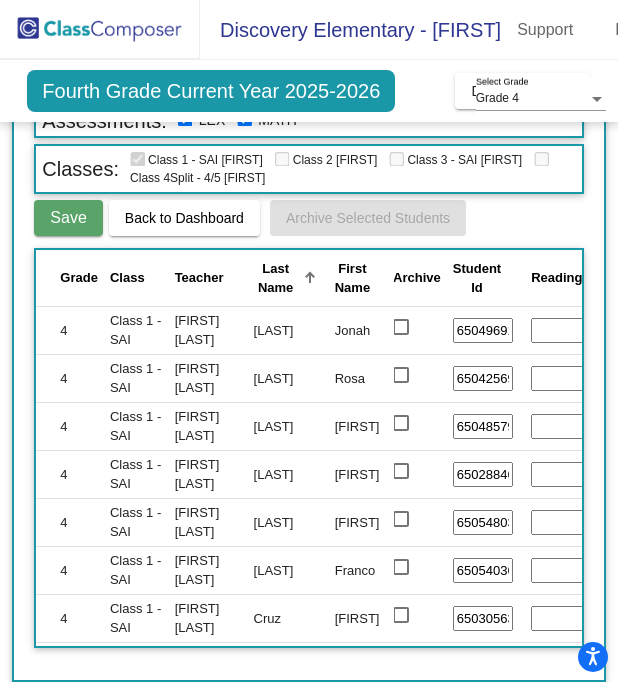 click on "65042569" 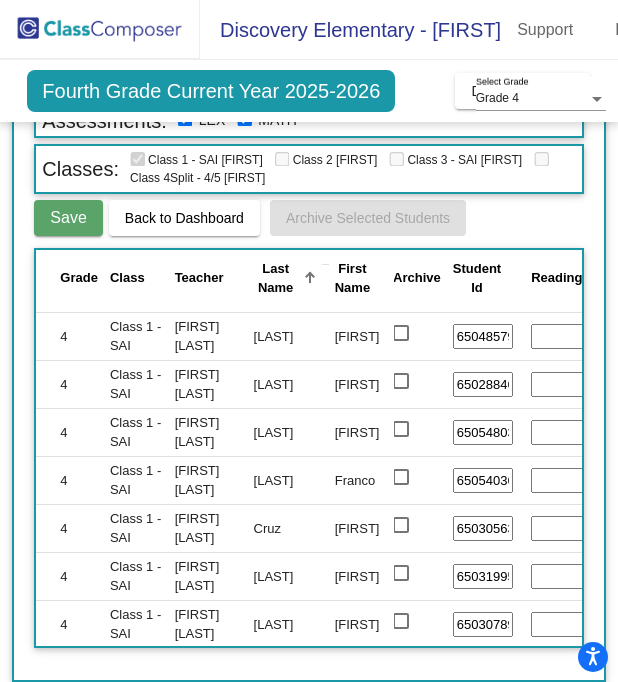 scroll, scrollTop: 114, scrollLeft: 0, axis: vertical 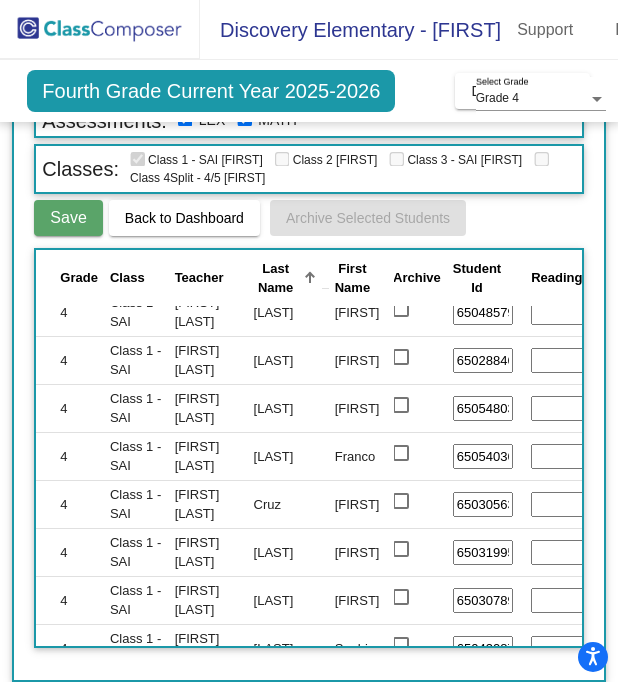 click on "65054036" 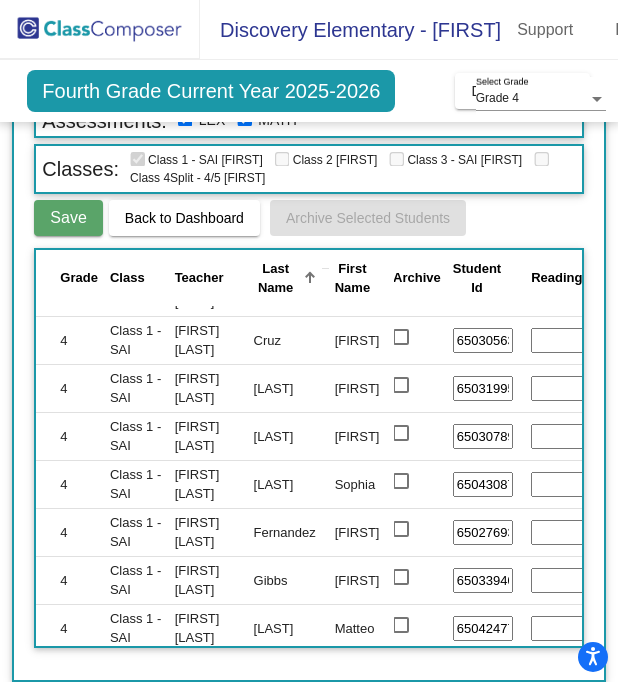 scroll, scrollTop: 279, scrollLeft: 0, axis: vertical 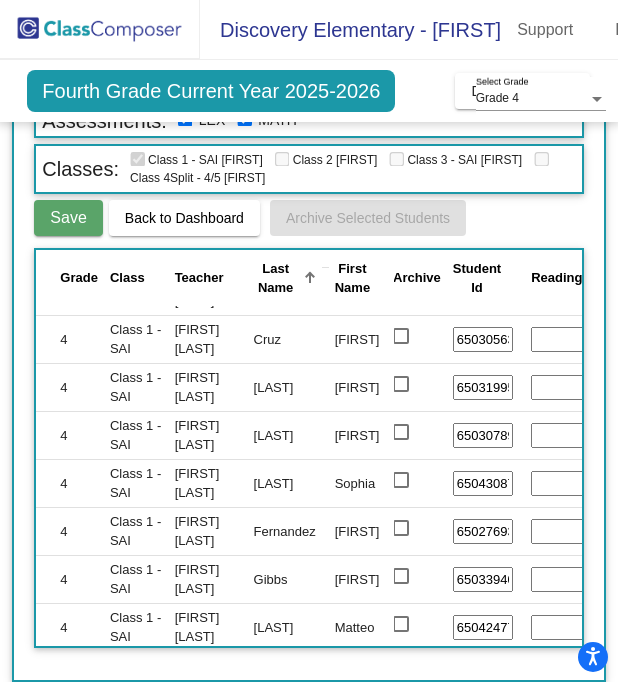 click on "65030789" 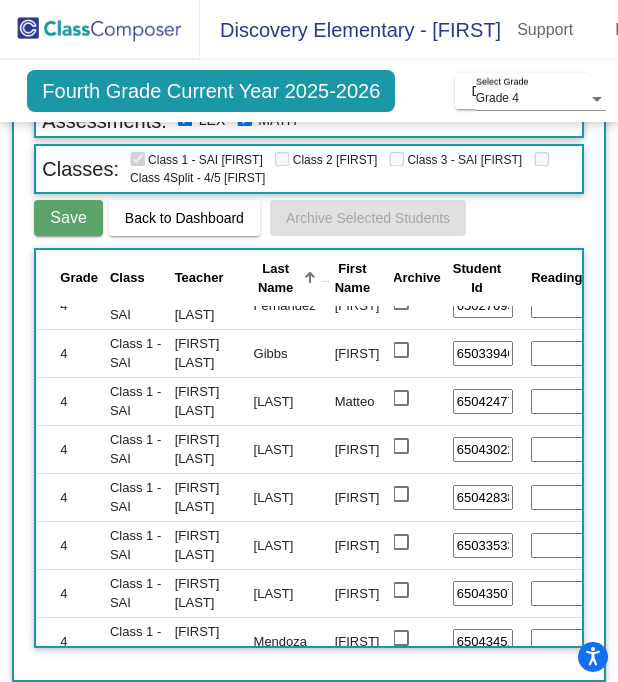 scroll, scrollTop: 506, scrollLeft: 0, axis: vertical 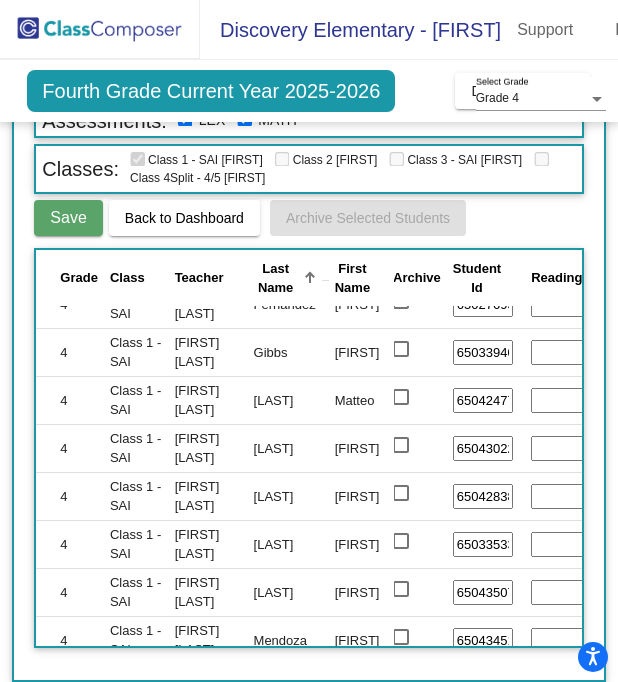 click on "65042477" 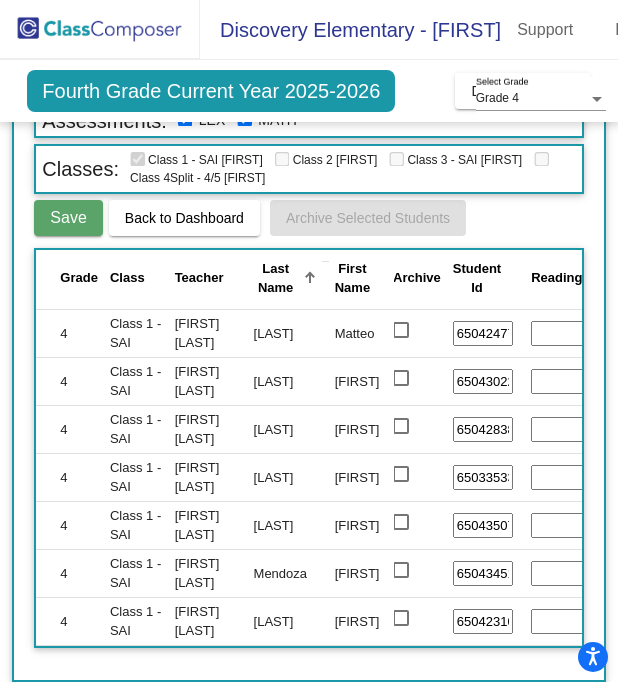 scroll, scrollTop: 601, scrollLeft: 0, axis: vertical 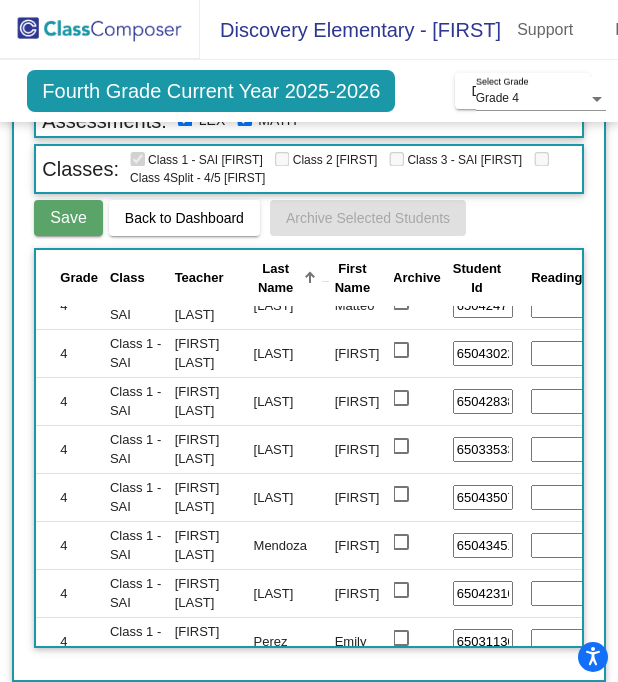 click on "65043022" 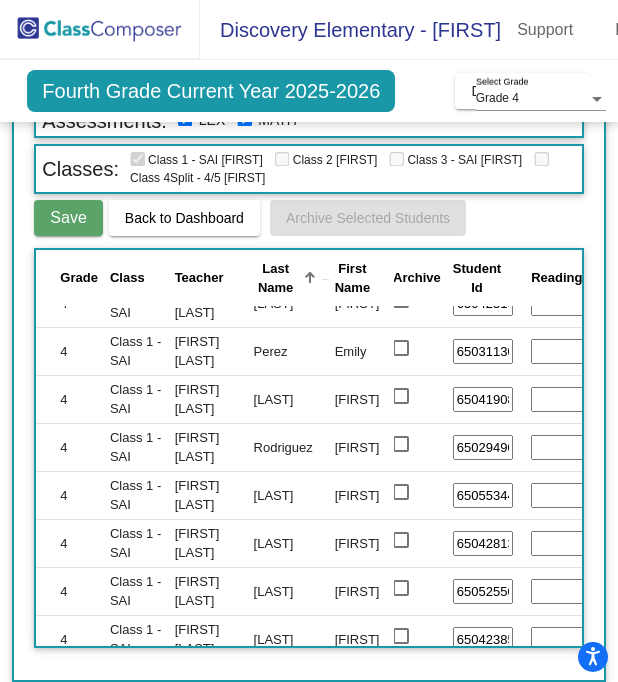 scroll, scrollTop: 895, scrollLeft: 0, axis: vertical 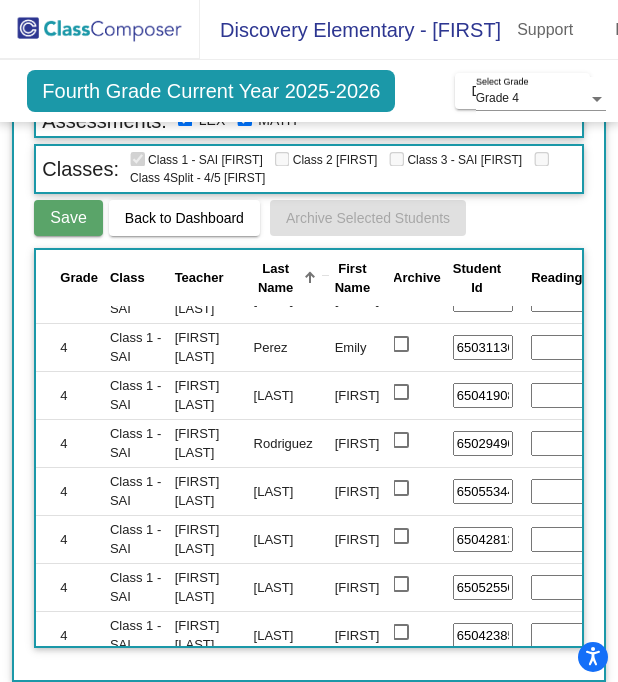 click on "65031130" 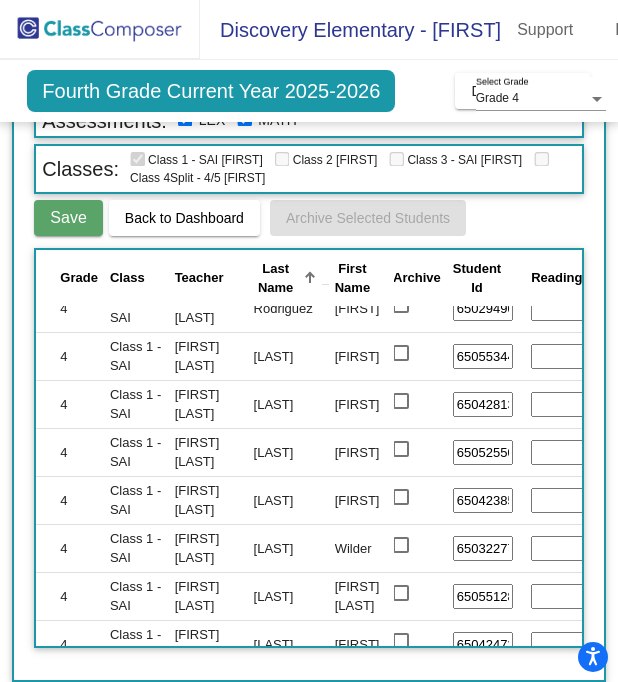 scroll, scrollTop: 1062, scrollLeft: 0, axis: vertical 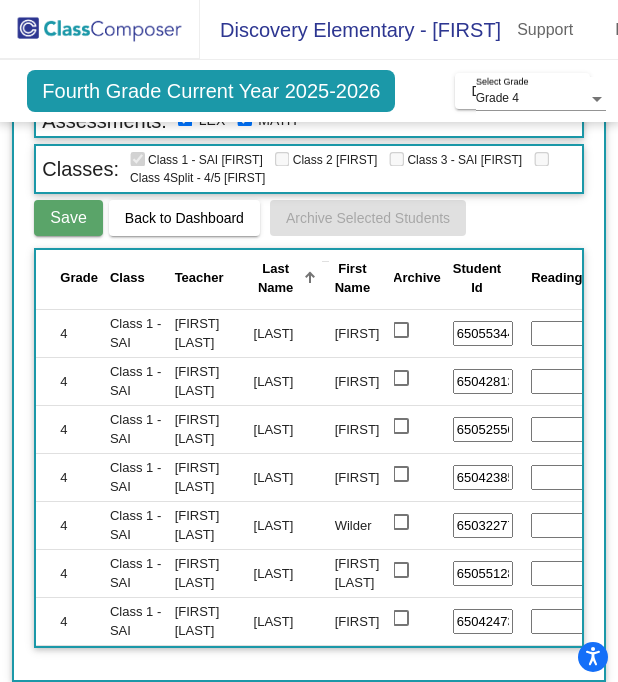 click on "65052550" 